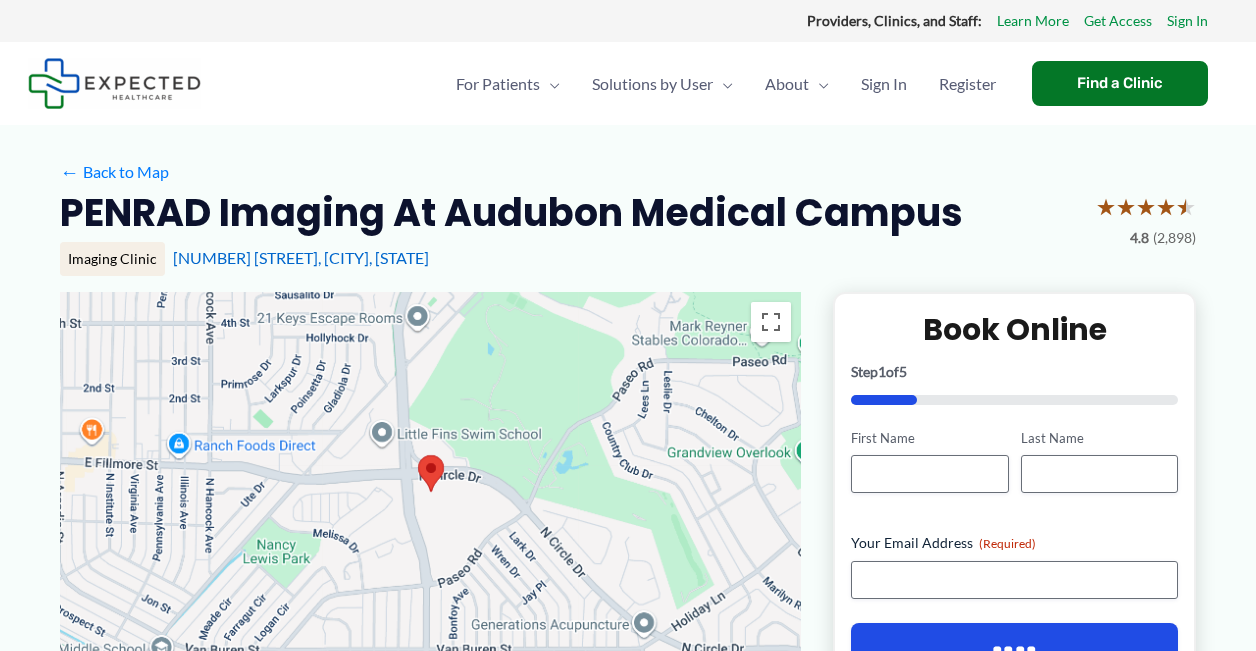 scroll, scrollTop: 0, scrollLeft: 0, axis: both 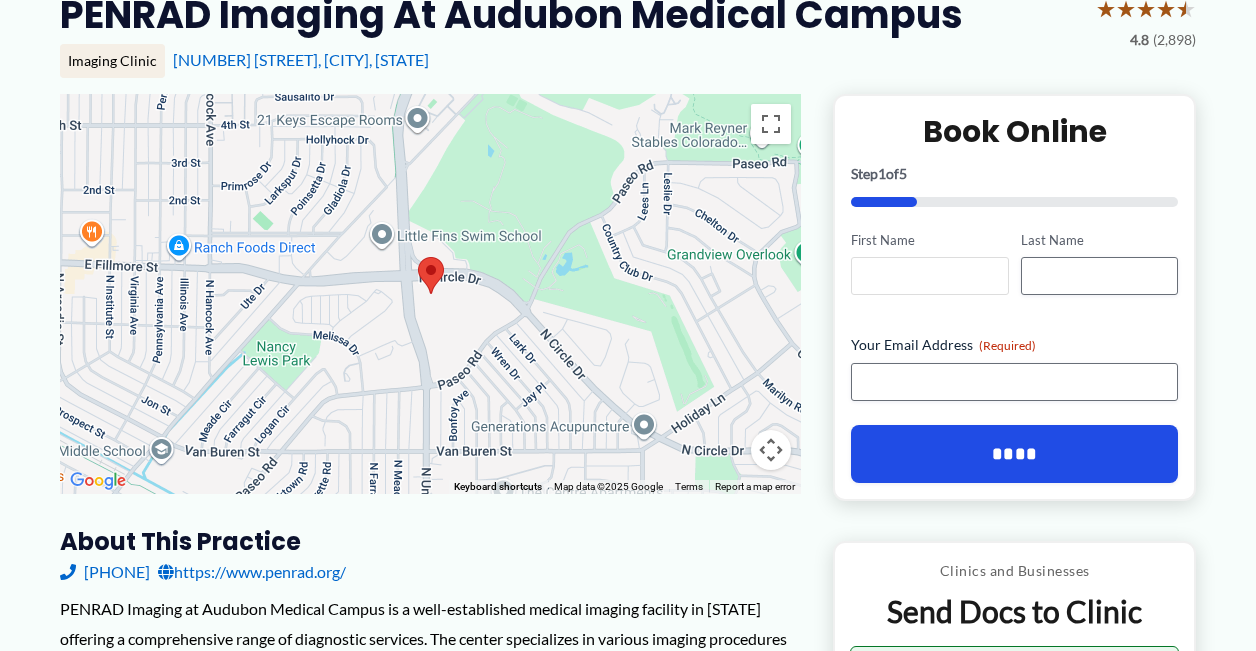 click on "First Name" at bounding box center [929, 276] 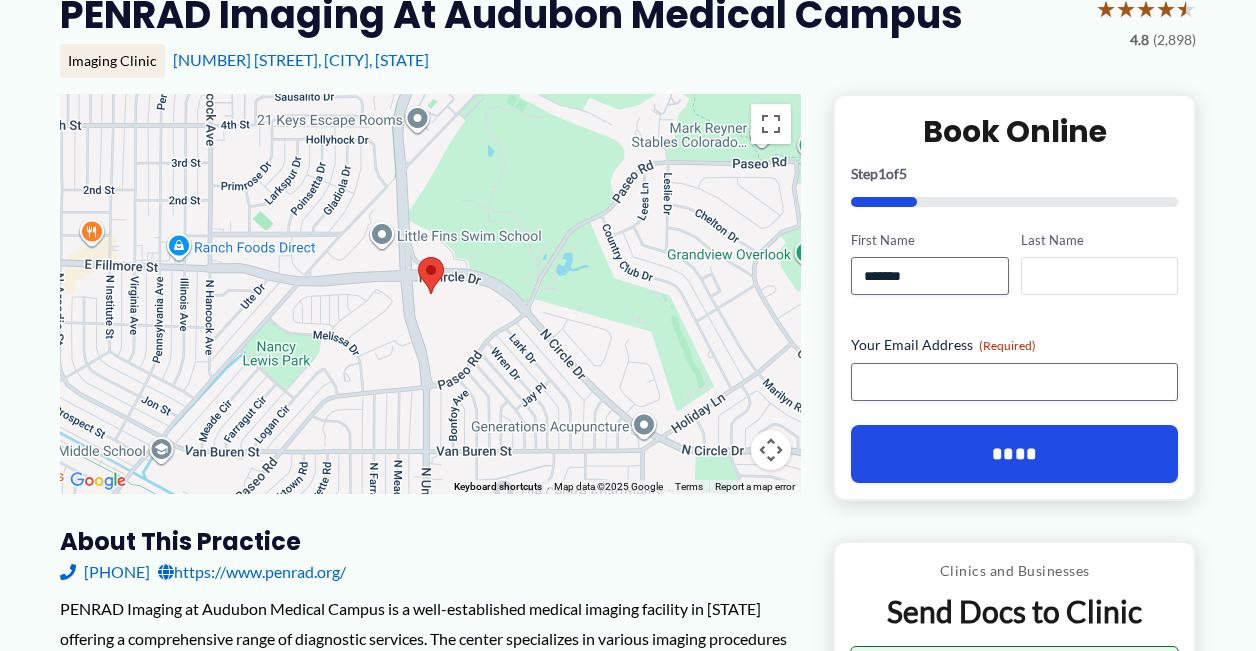 type on "****" 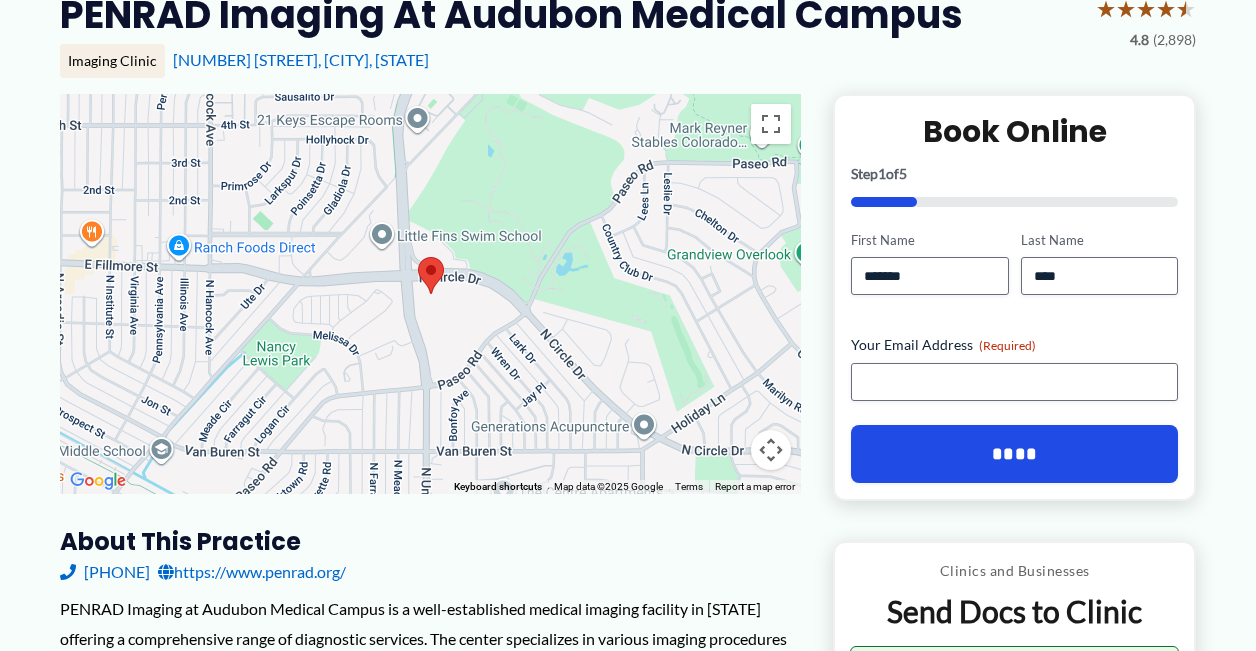 type on "**********" 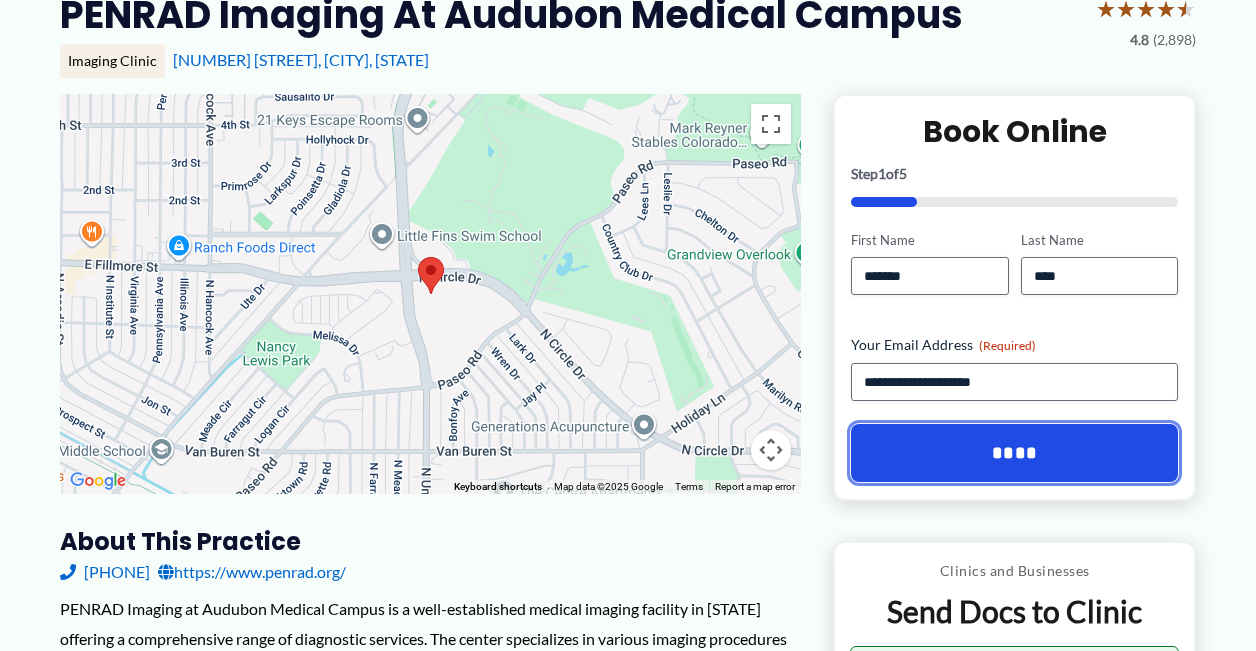 click on "****" at bounding box center [1014, 453] 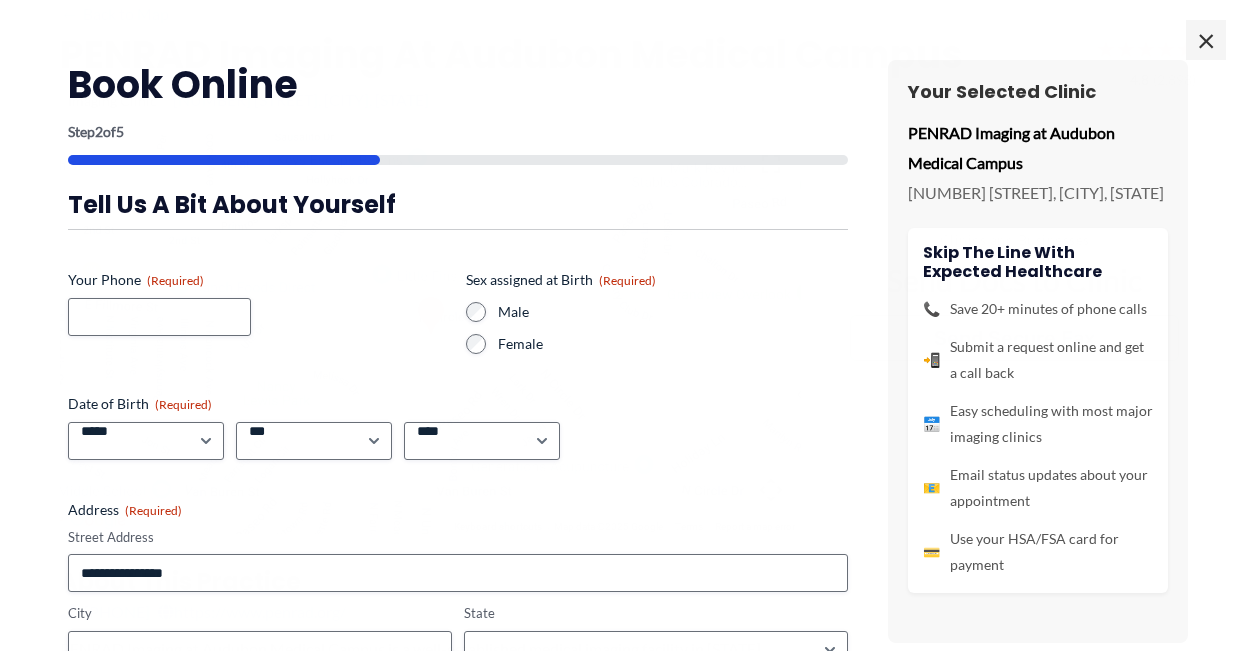 scroll, scrollTop: 0, scrollLeft: 0, axis: both 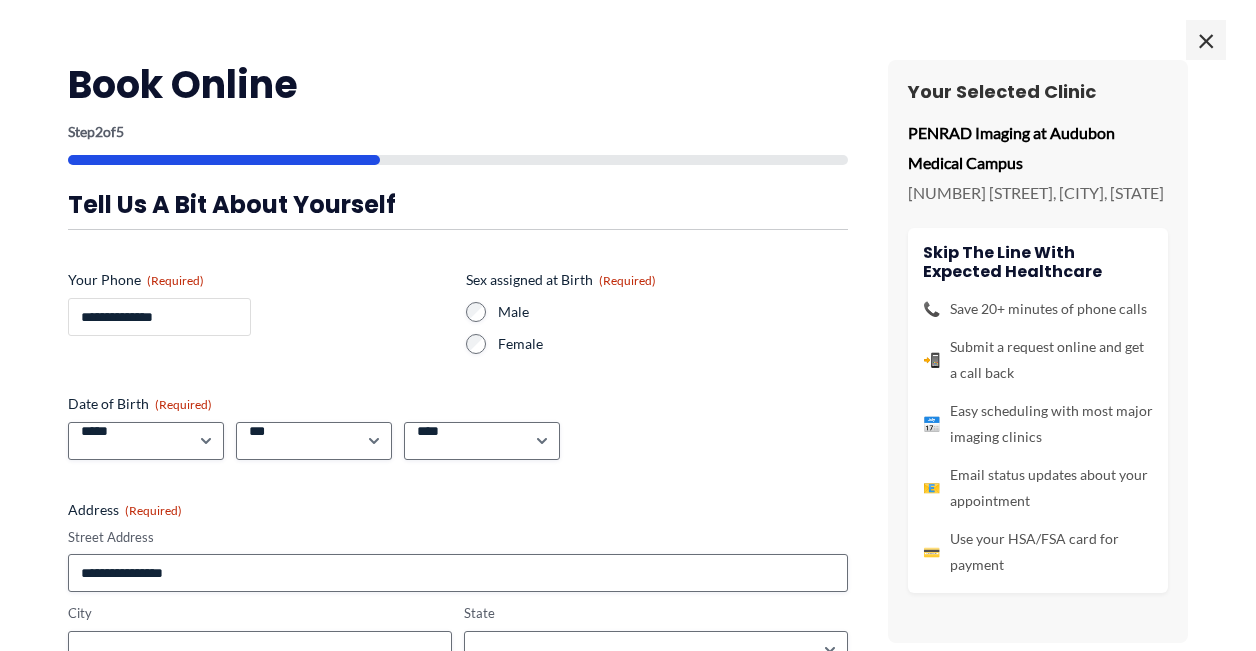 click on "**********" at bounding box center [159, 317] 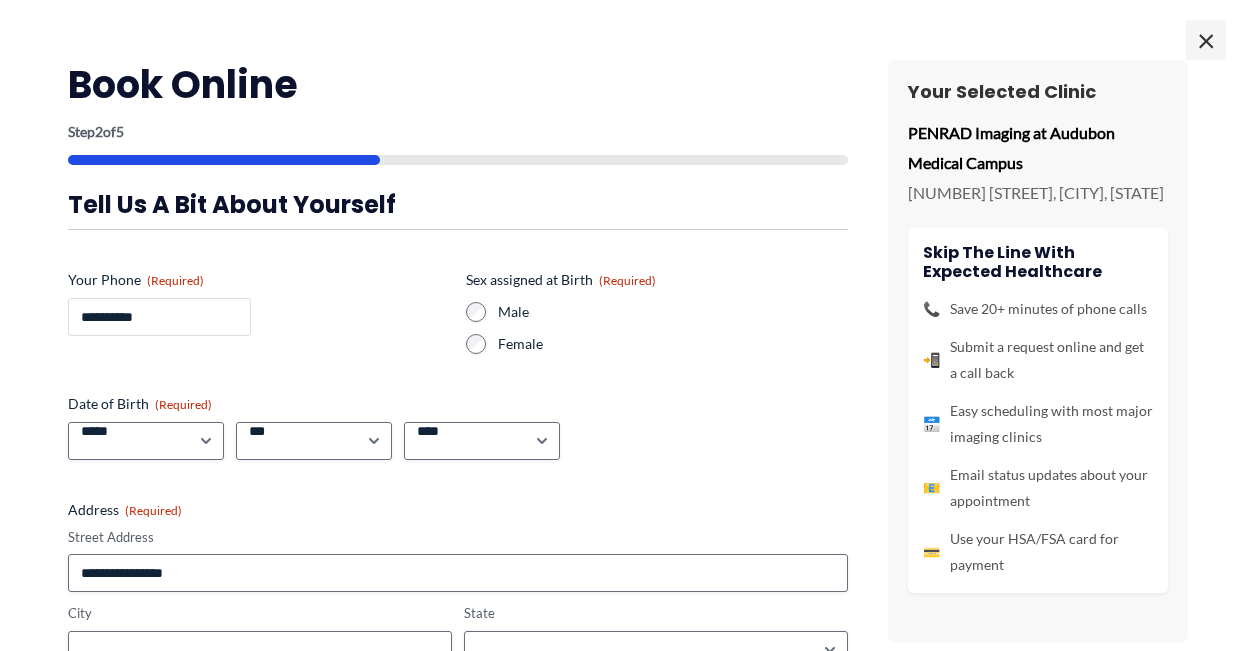 type on "**********" 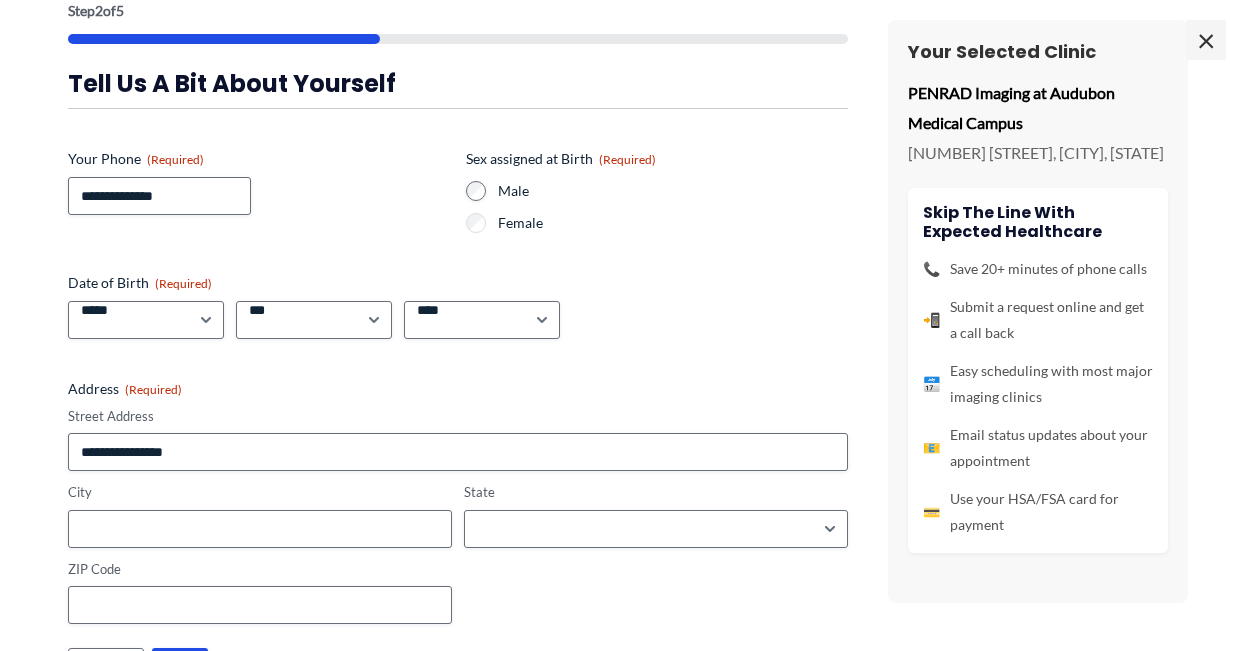 scroll, scrollTop: 125, scrollLeft: 0, axis: vertical 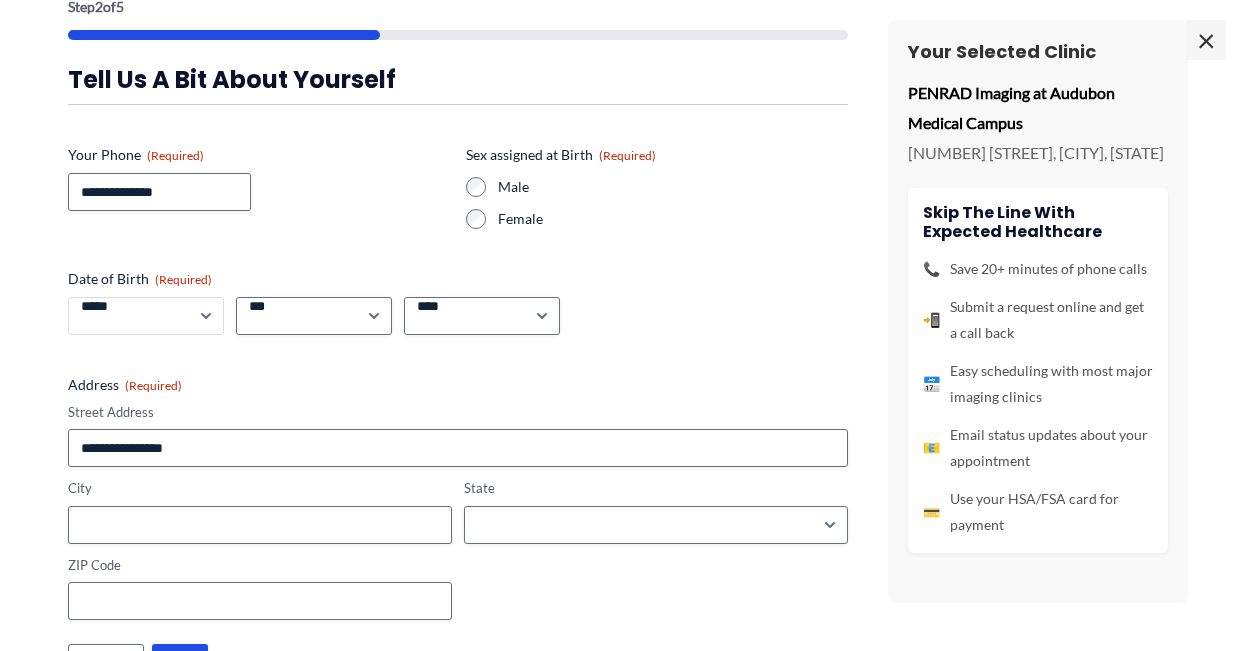 click on "***** * * * * * * * * * ** ** **" at bounding box center (146, 316) 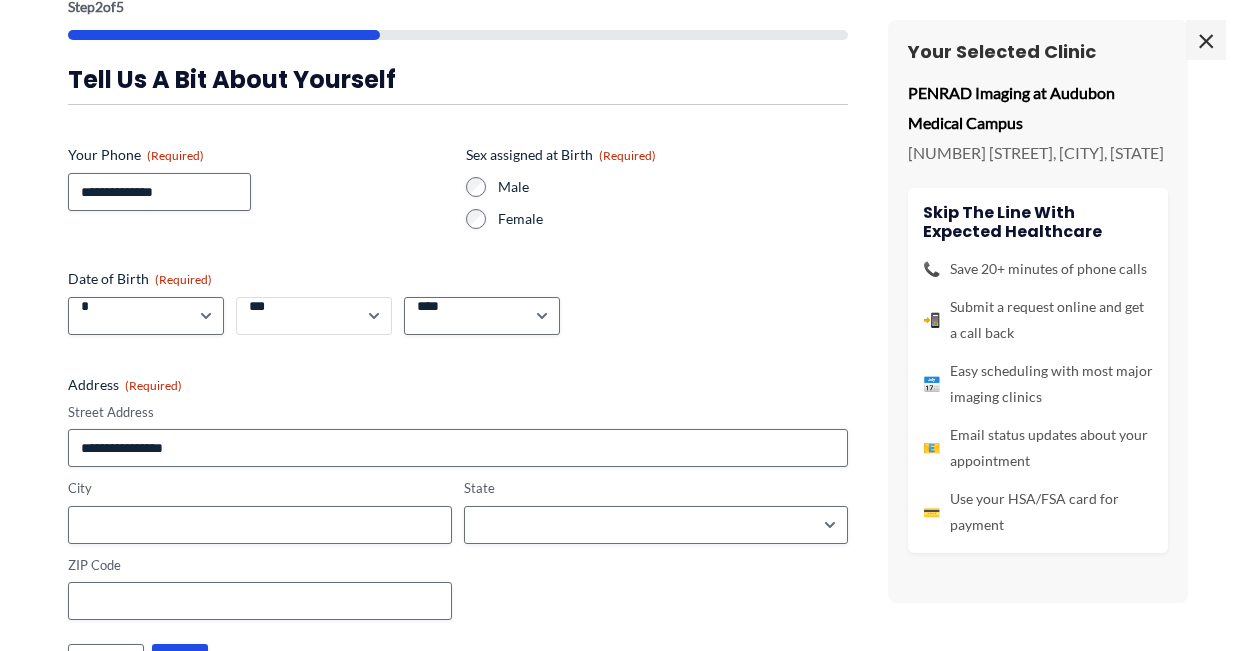 click on "*** * * * * * * * * * ** ** ** ** ** ** ** ** ** ** ** ** ** ** ** ** ** ** ** ** ** **" at bounding box center [314, 316] 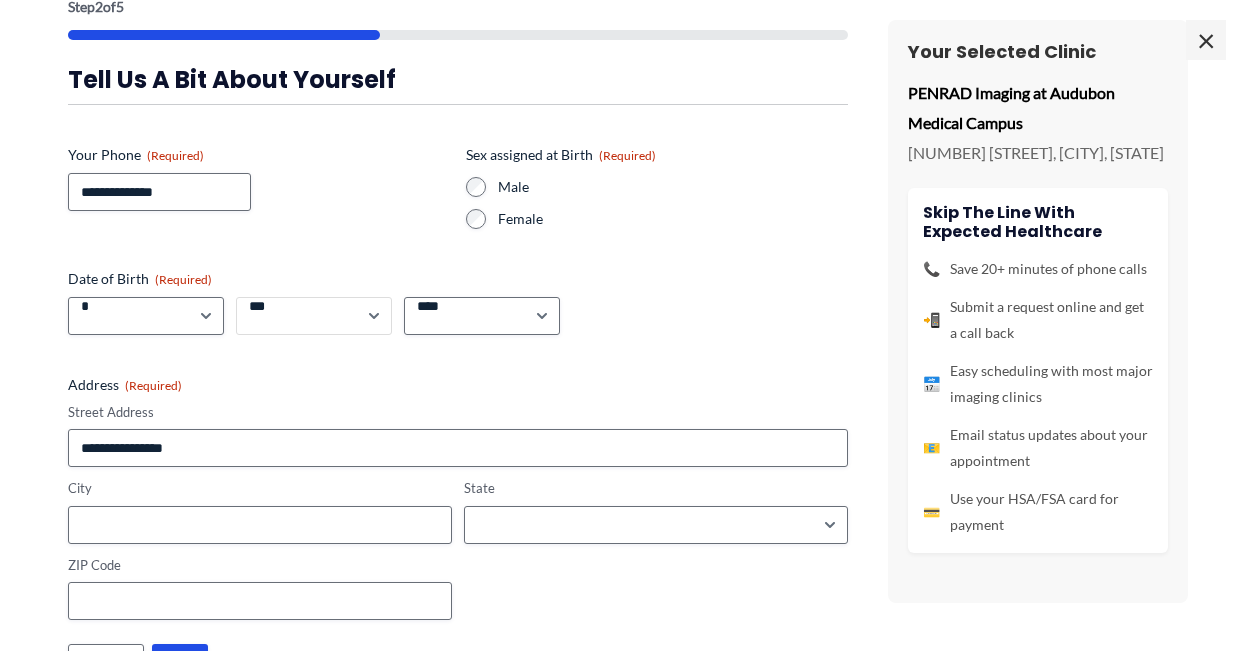 select on "**" 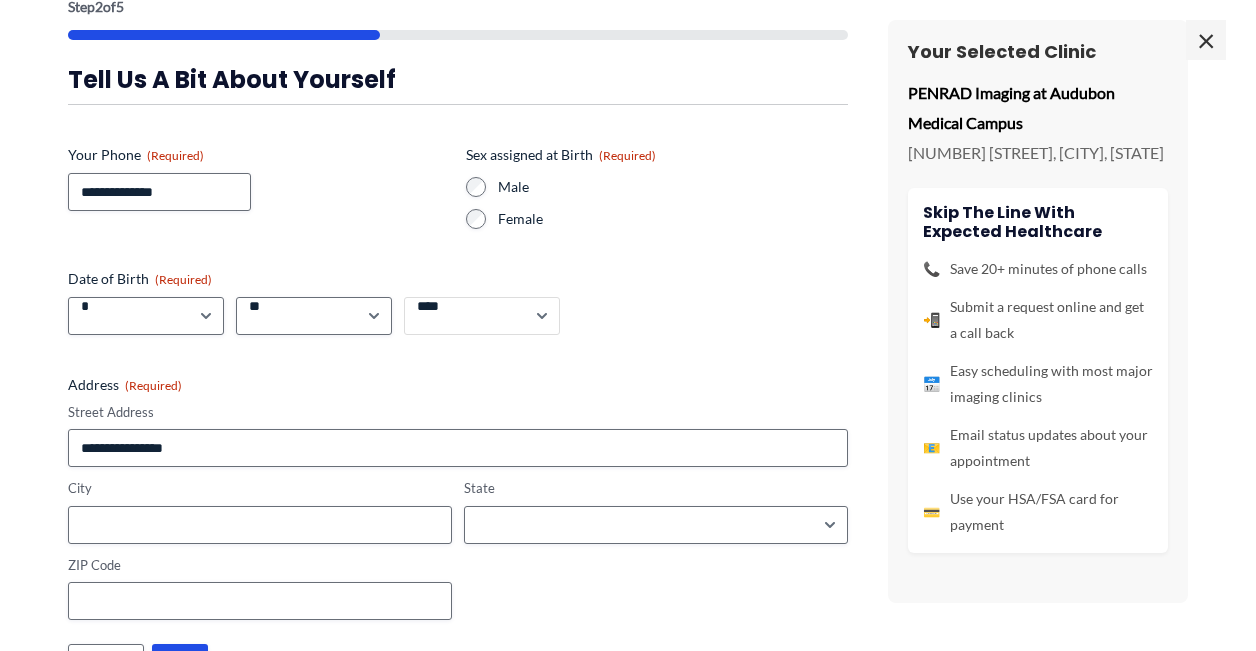 click on "**** **** **** **** **** **** **** **** **** **** **** **** **** **** **** **** **** **** **** **** **** **** **** **** **** **** **** **** **** **** **** **** **** **** **** **** **** **** **** **** **** **** **** **** **** **** **** **** **** **** **** **** **** **** **** **** **** **** **** **** **** **** **** **** **** **** **** **** **** **** **** **** **** **** **** **** **** **** **** **** **** **** **** **** **** **** **** **** **** **** **** **** **** **** **** **** **** **** **** **** **** **** **** **** **** **** **** ****" at bounding box center [482, 316] 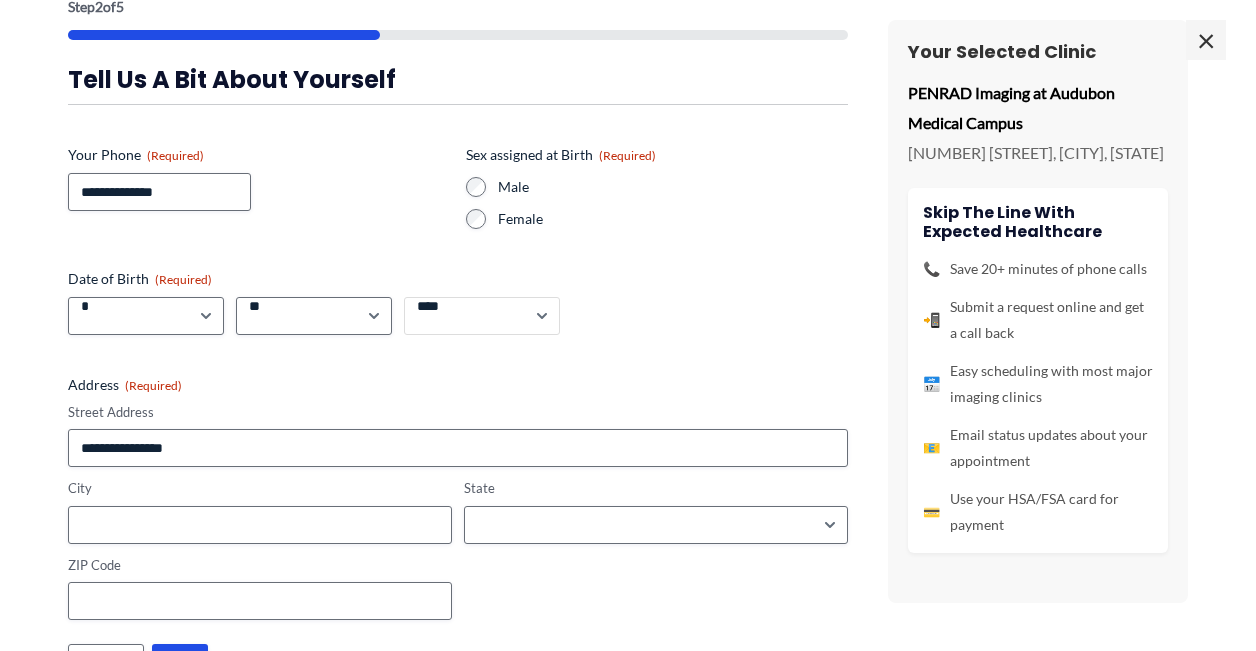 select on "****" 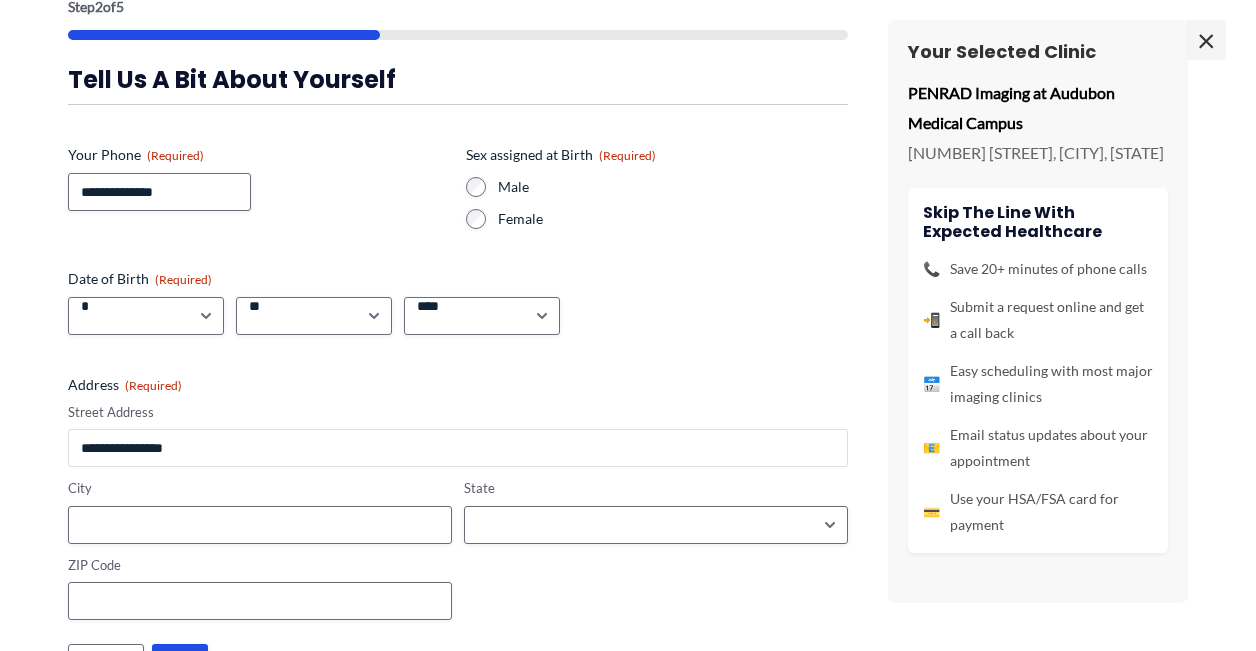 click on "Street Address" at bounding box center (458, 448) 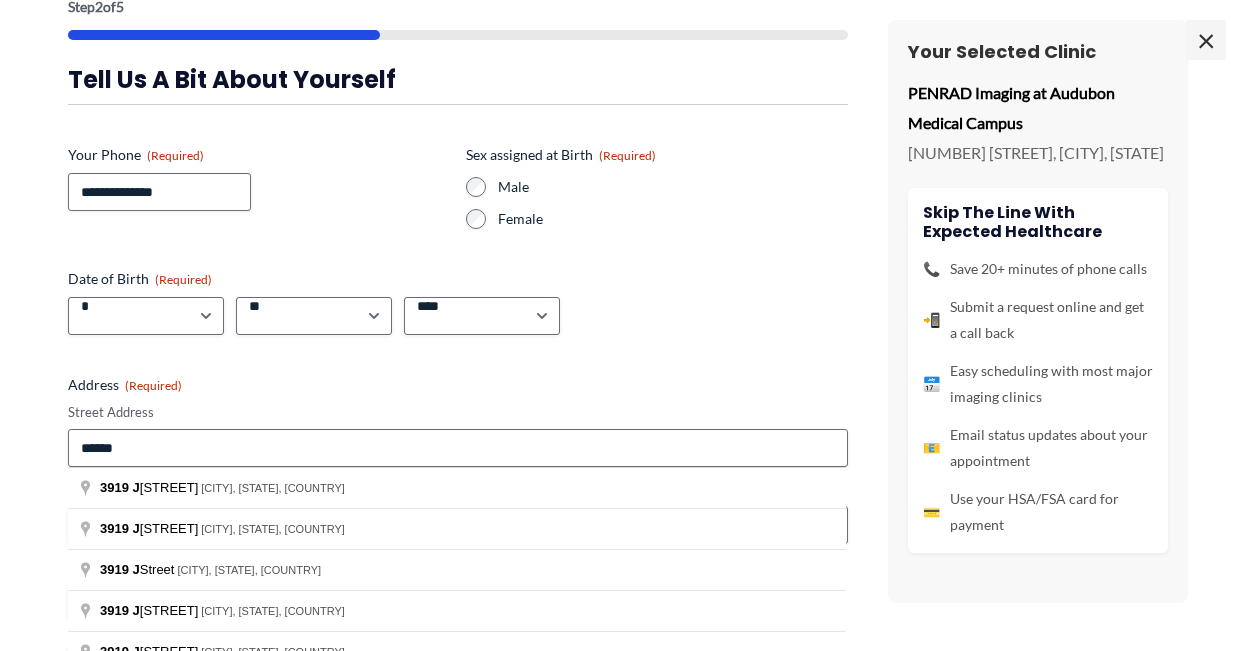type on "**********" 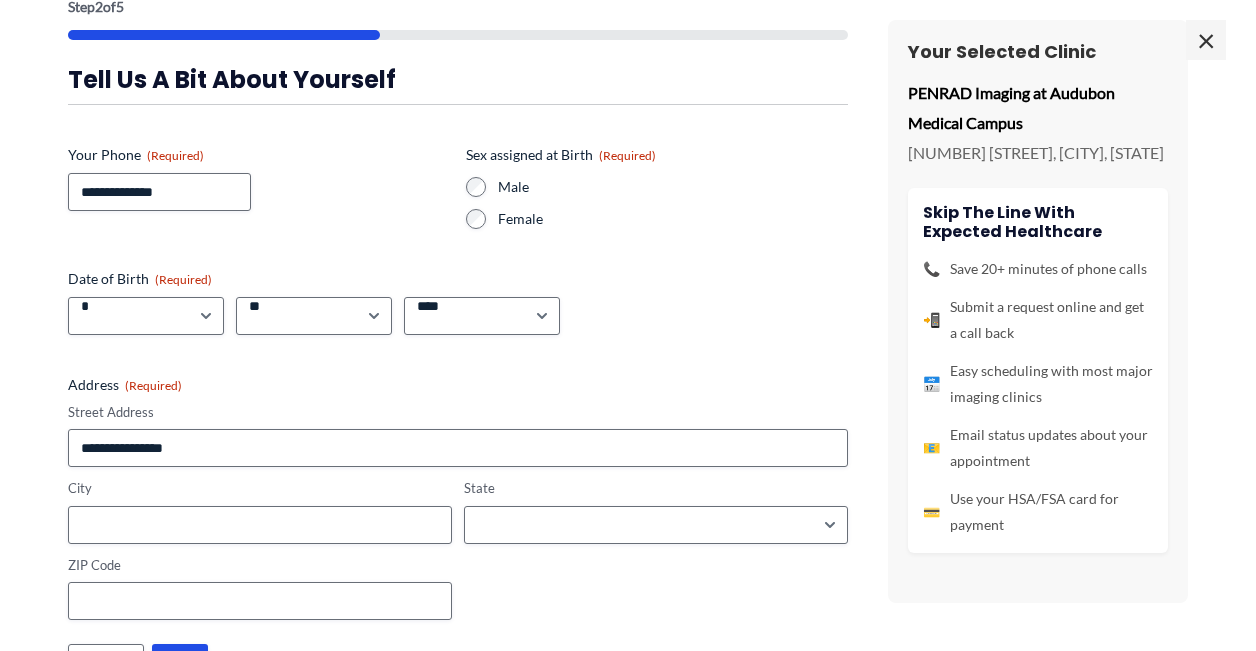 type on "**********" 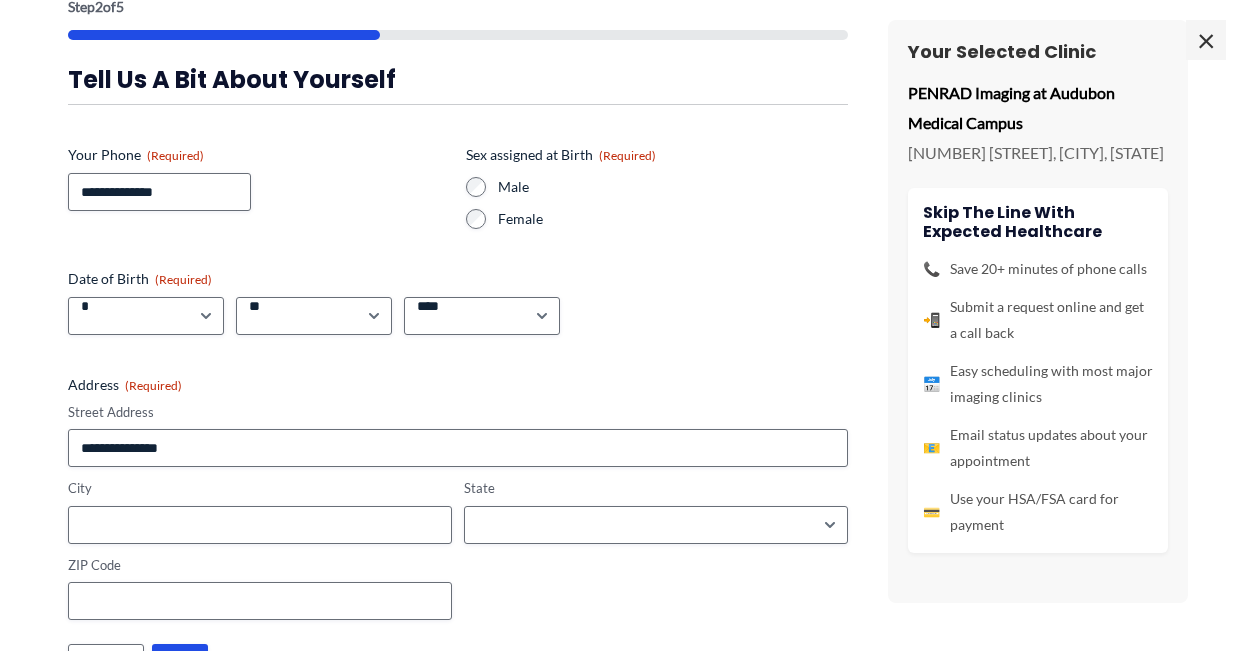 type on "**********" 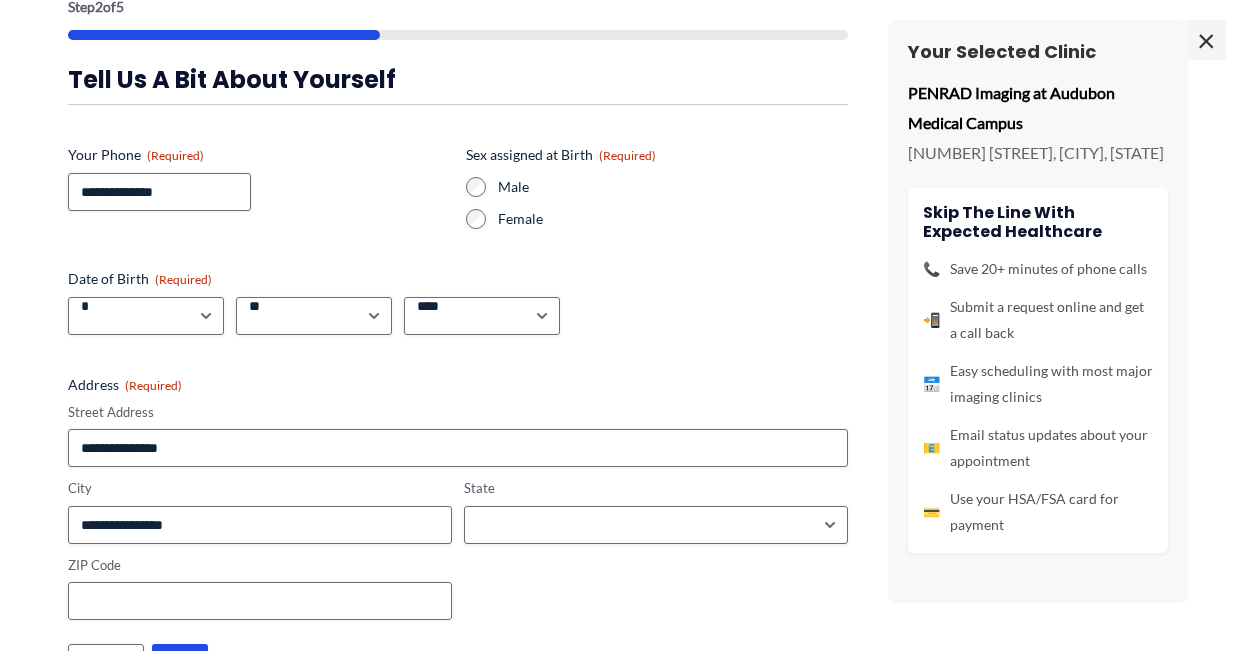 select on "********" 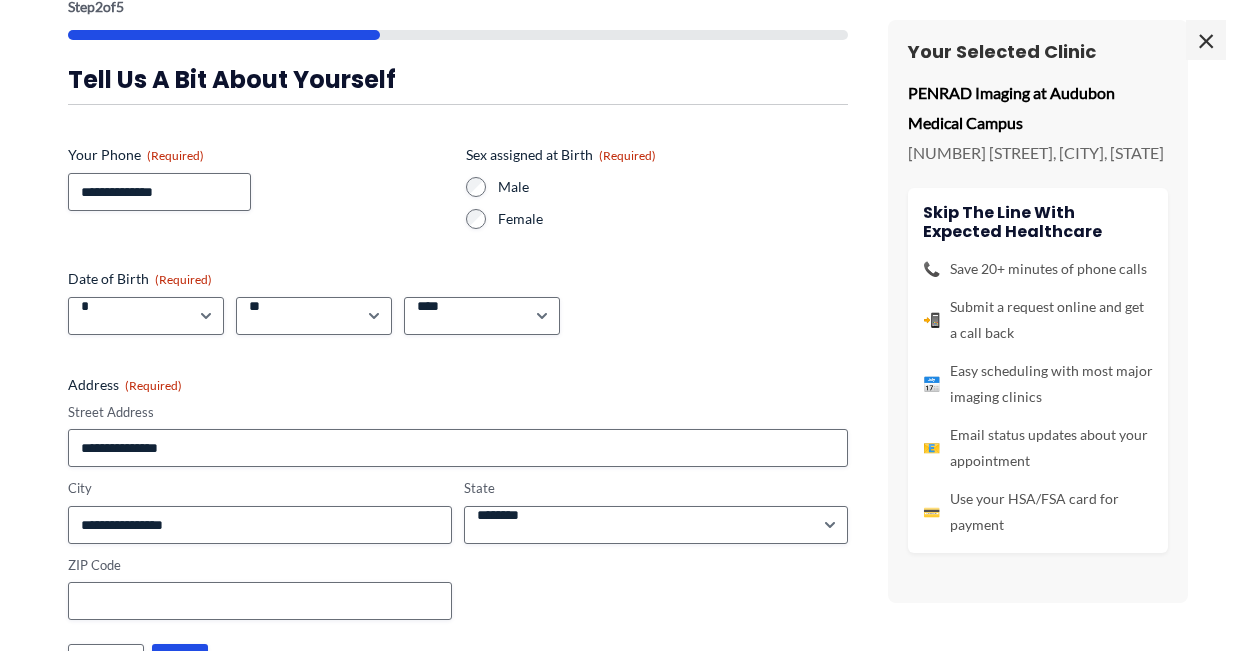 type on "**********" 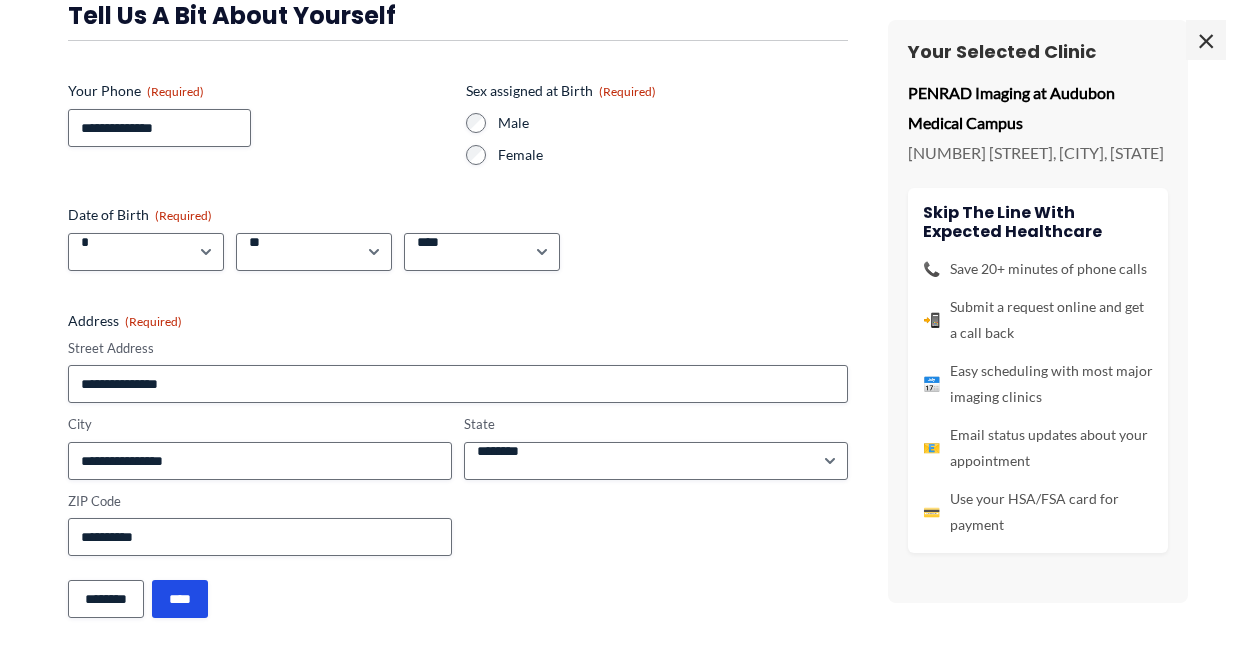 scroll, scrollTop: 196, scrollLeft: 0, axis: vertical 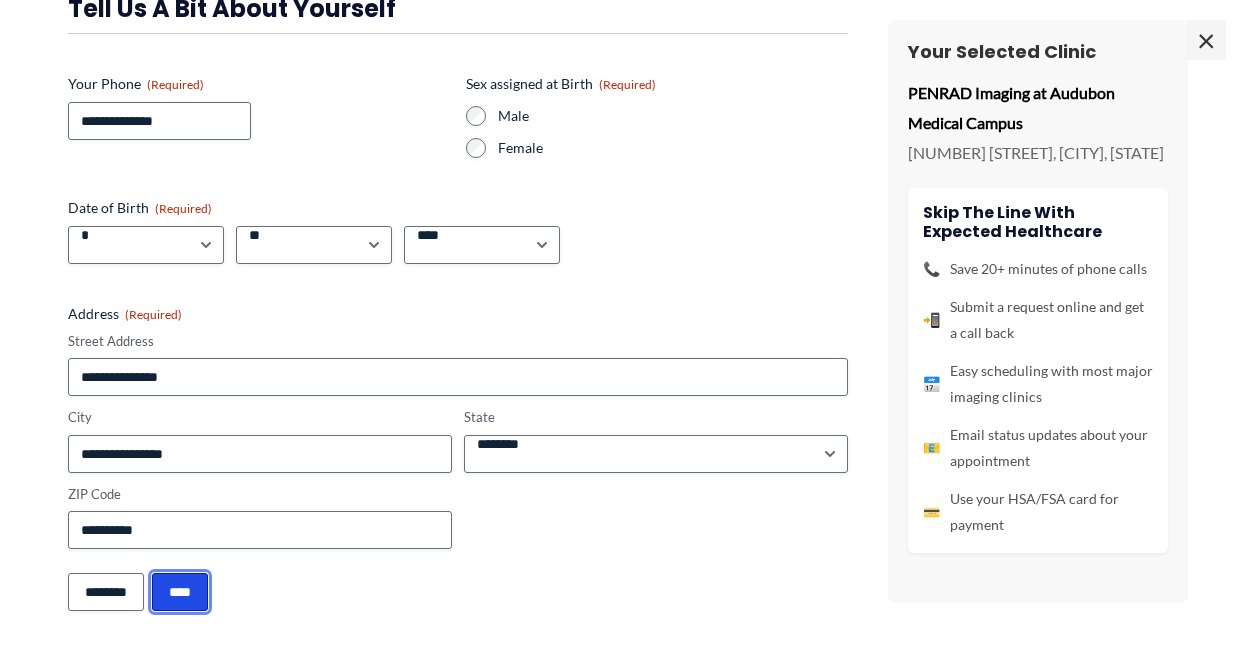 click on "****" at bounding box center (180, 592) 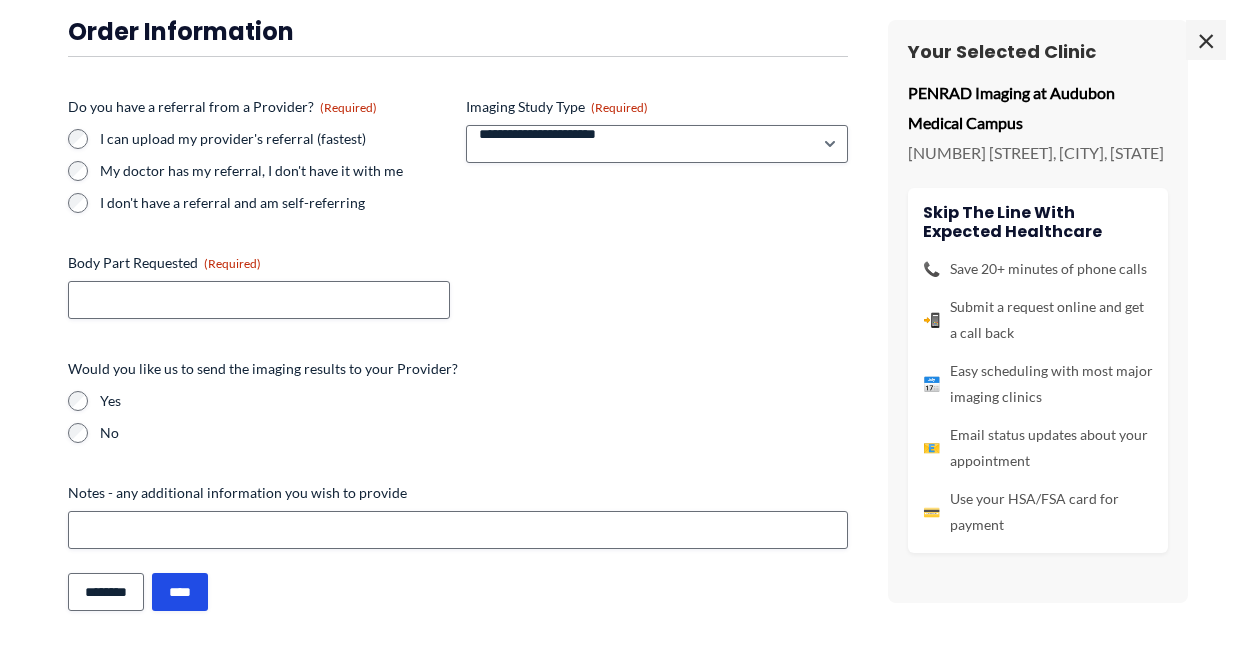 scroll, scrollTop: 229, scrollLeft: 0, axis: vertical 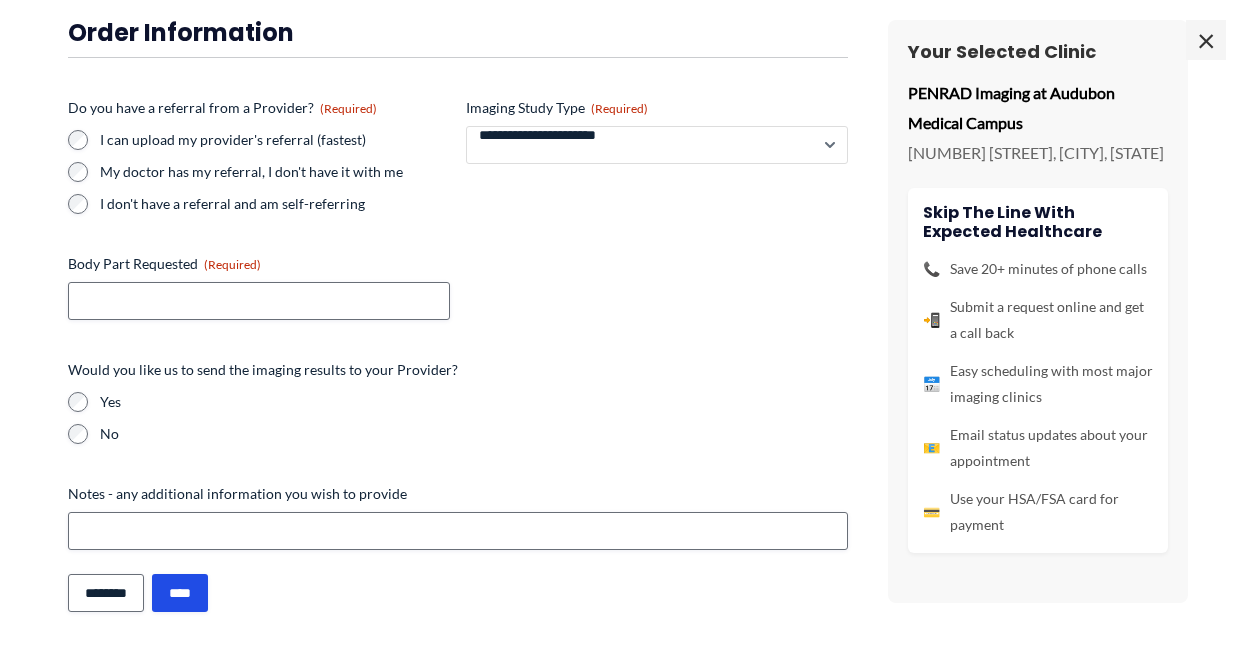 click on "**********" at bounding box center [657, 145] 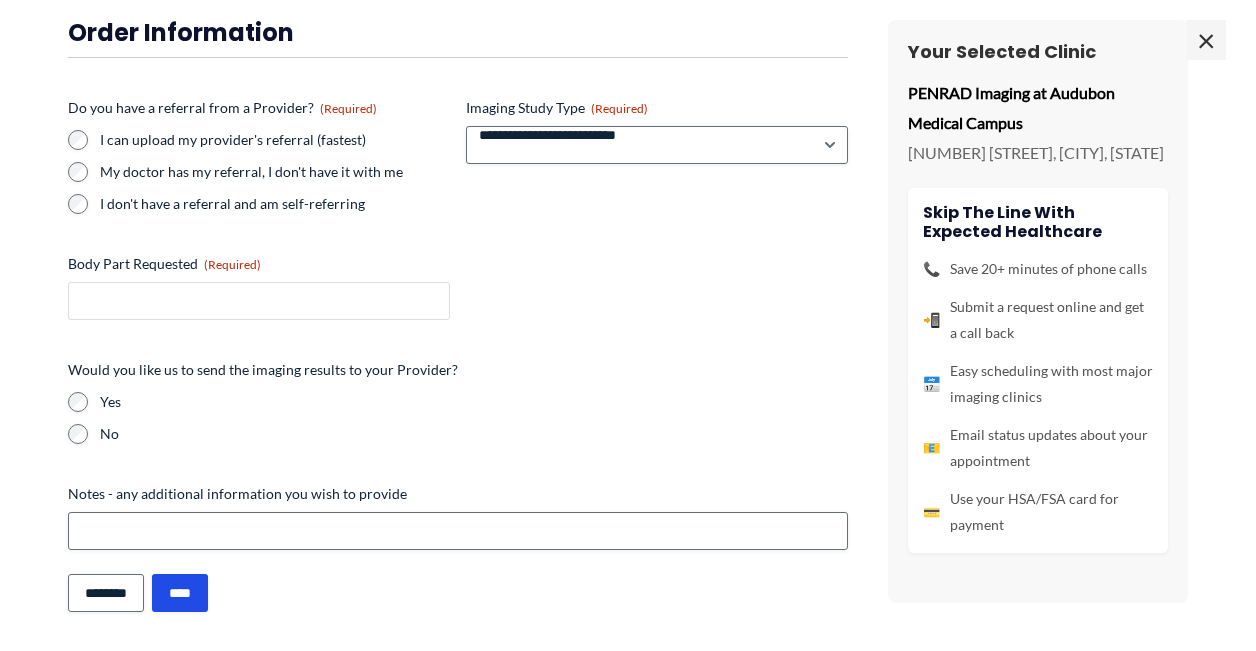 click on "Body Part Requested (Required)" at bounding box center [259, 301] 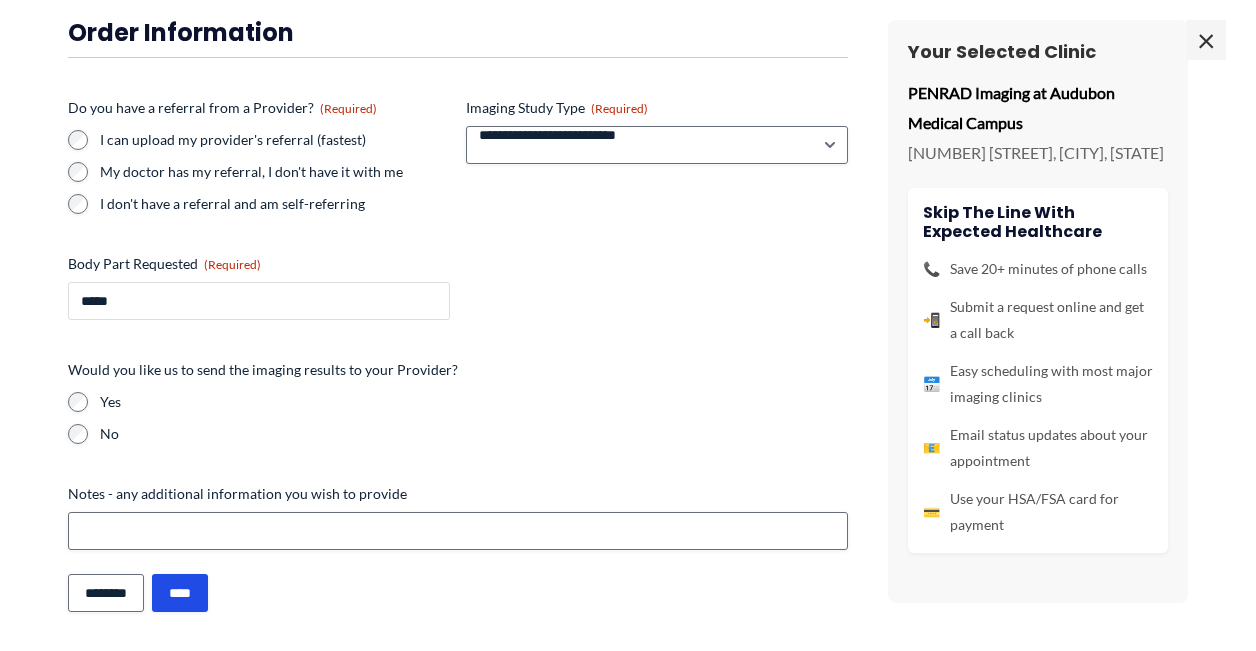 type on "*****" 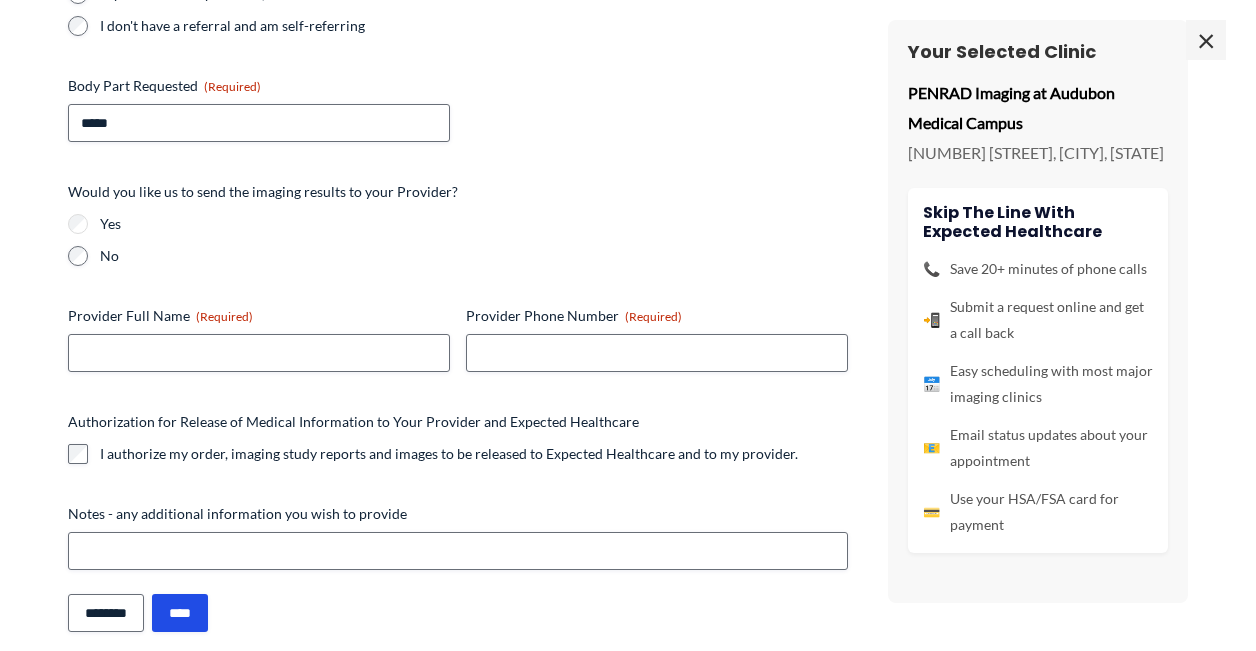 scroll, scrollTop: 371, scrollLeft: 0, axis: vertical 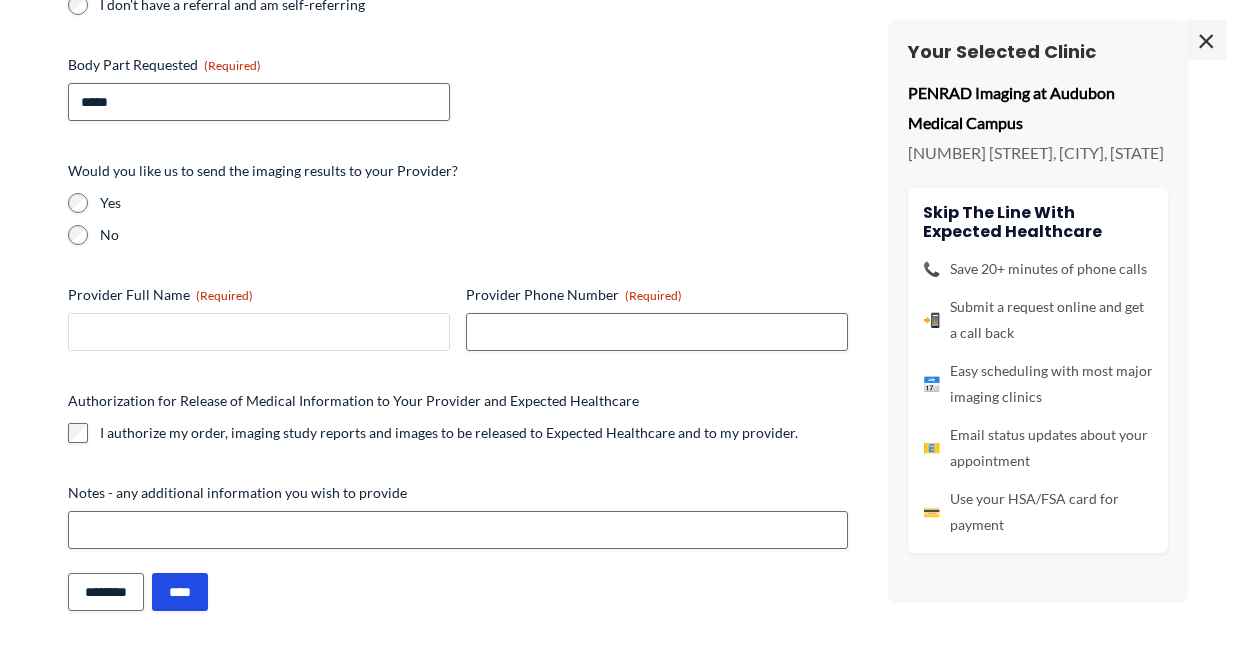 click on "Provider Full Name (Required)" at bounding box center [259, 332] 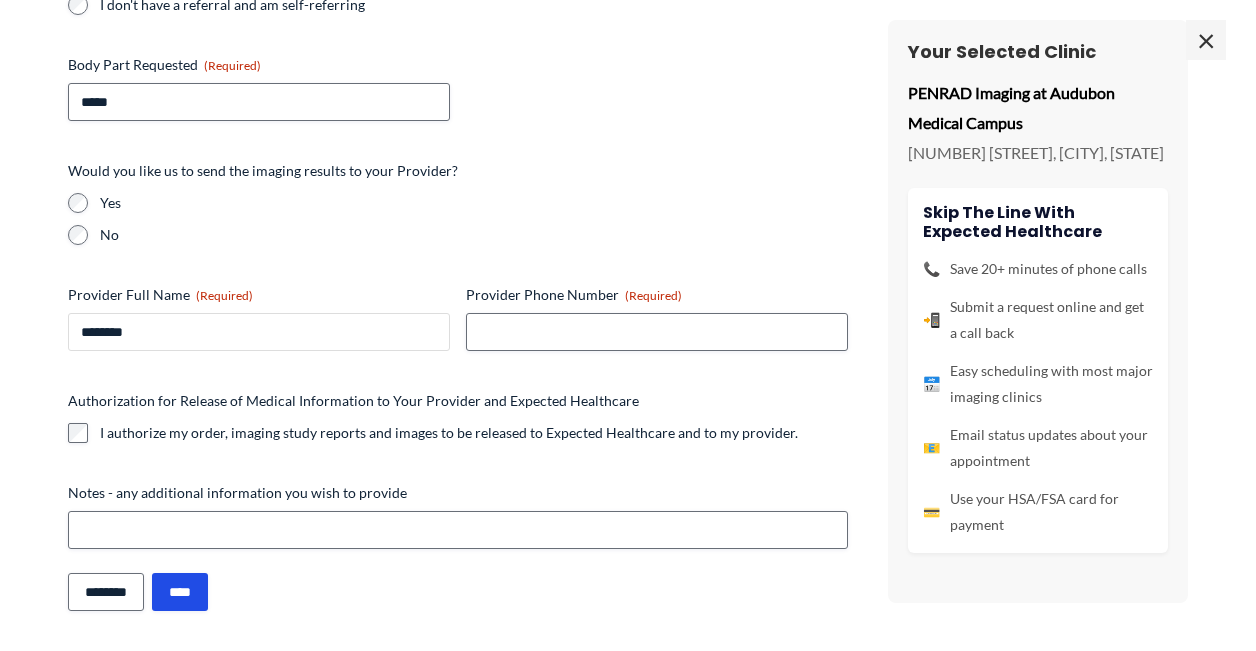 type on "********" 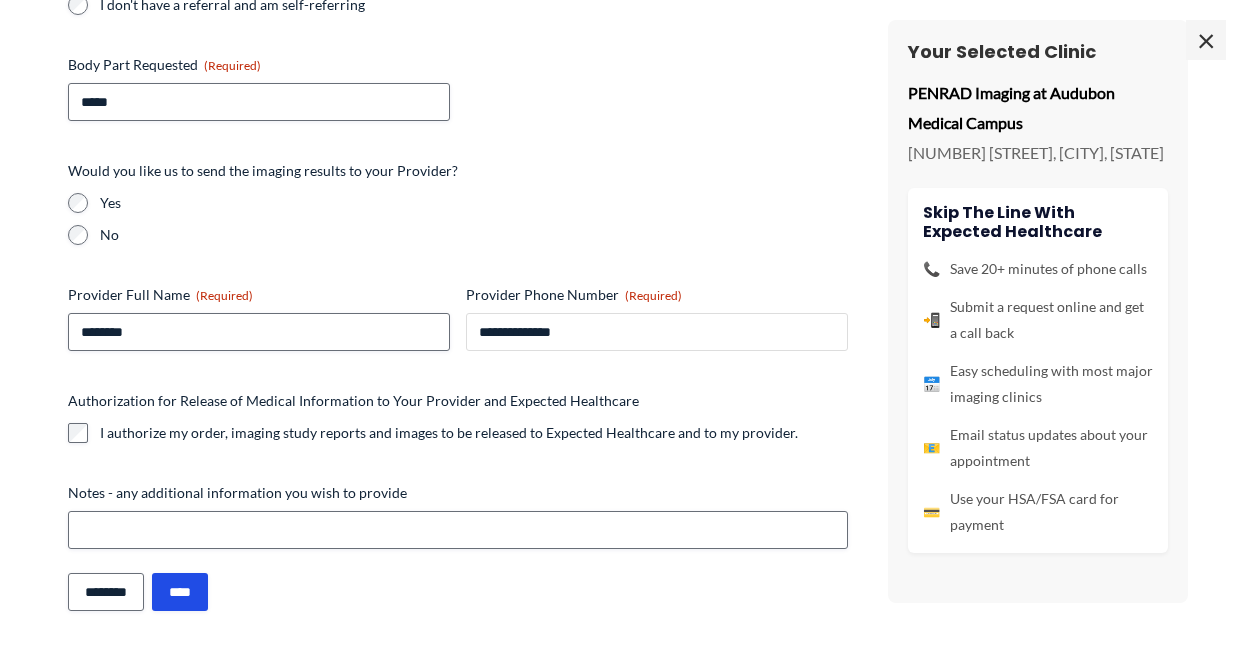 click on "**********" at bounding box center (657, 332) 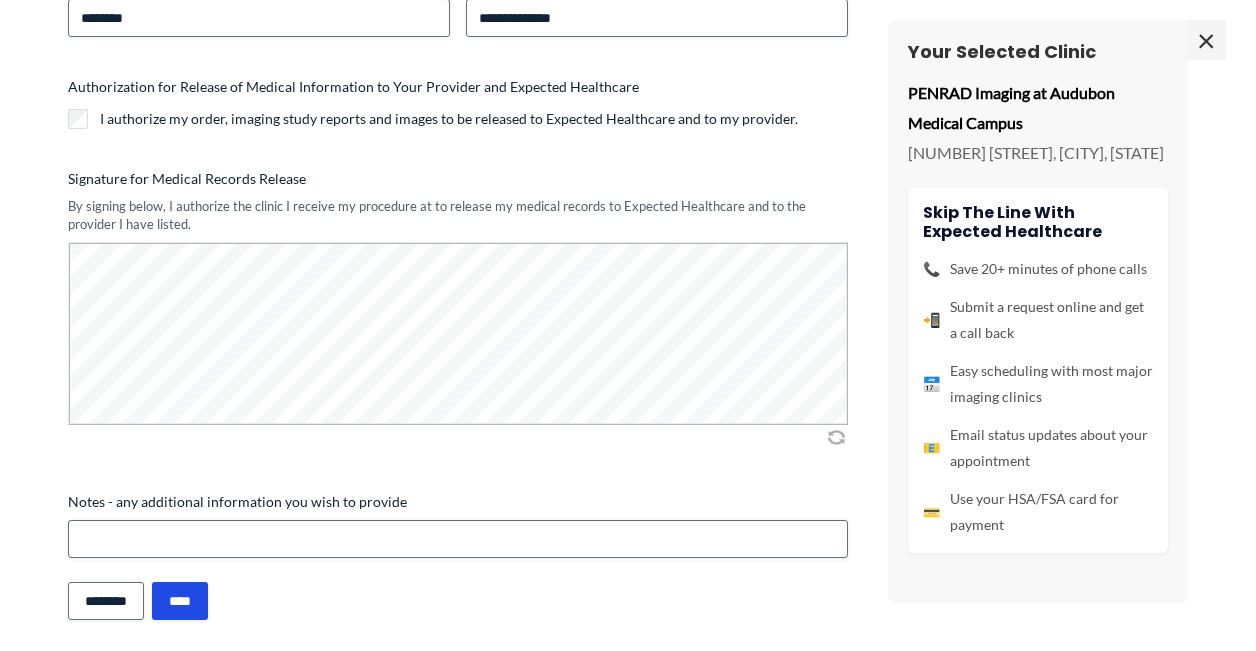scroll, scrollTop: 694, scrollLeft: 0, axis: vertical 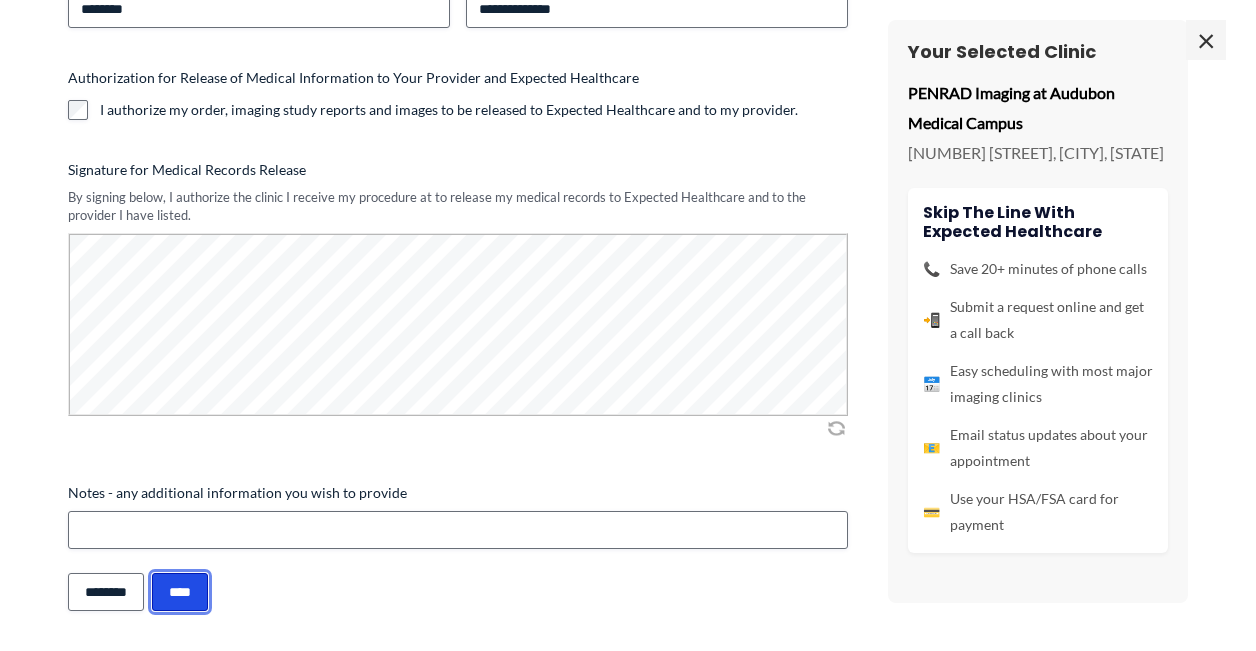 click on "****" at bounding box center (180, 592) 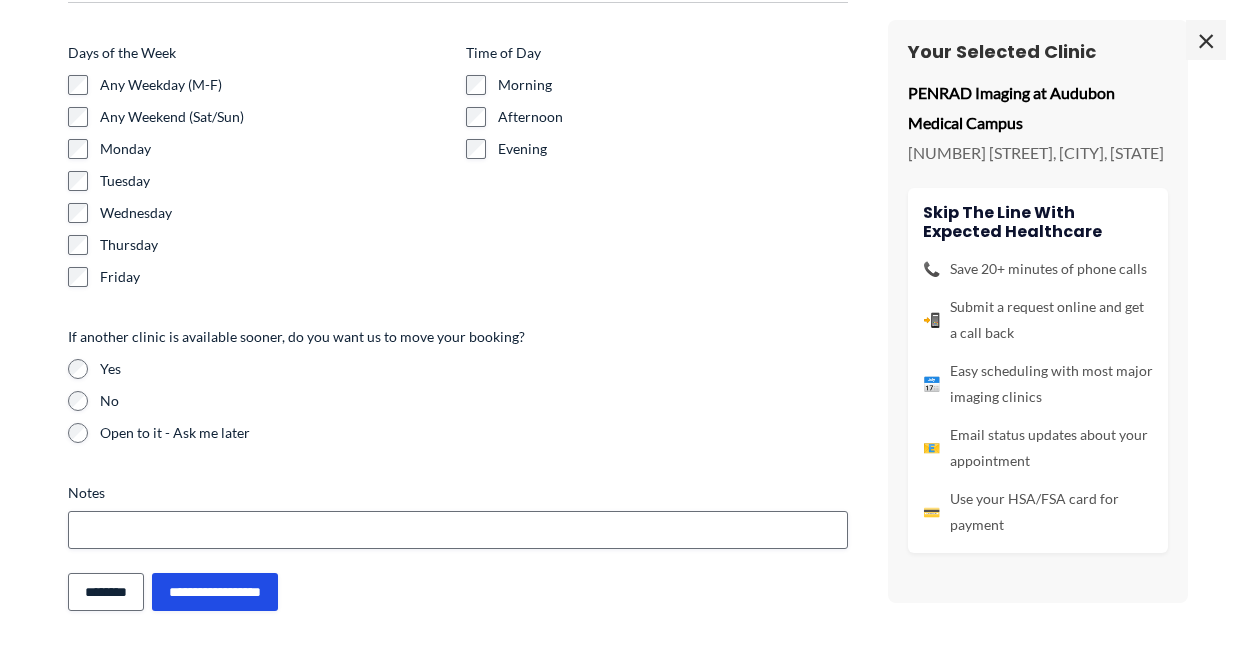scroll, scrollTop: 496, scrollLeft: 0, axis: vertical 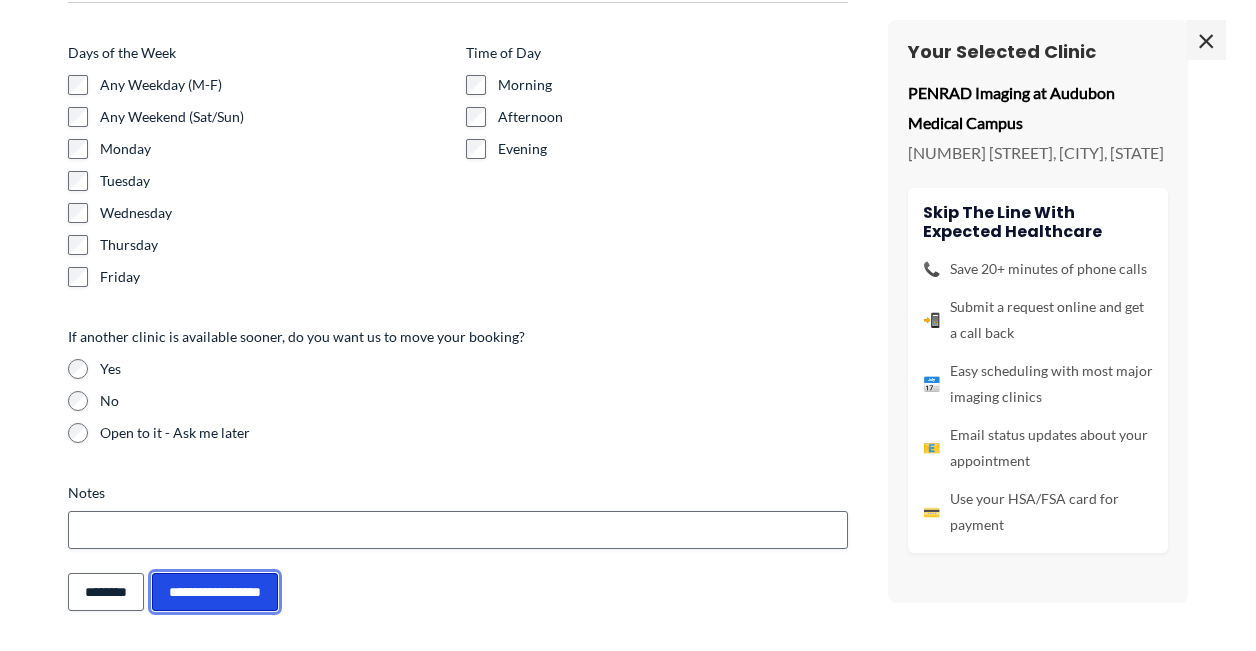 click on "**********" at bounding box center [215, 592] 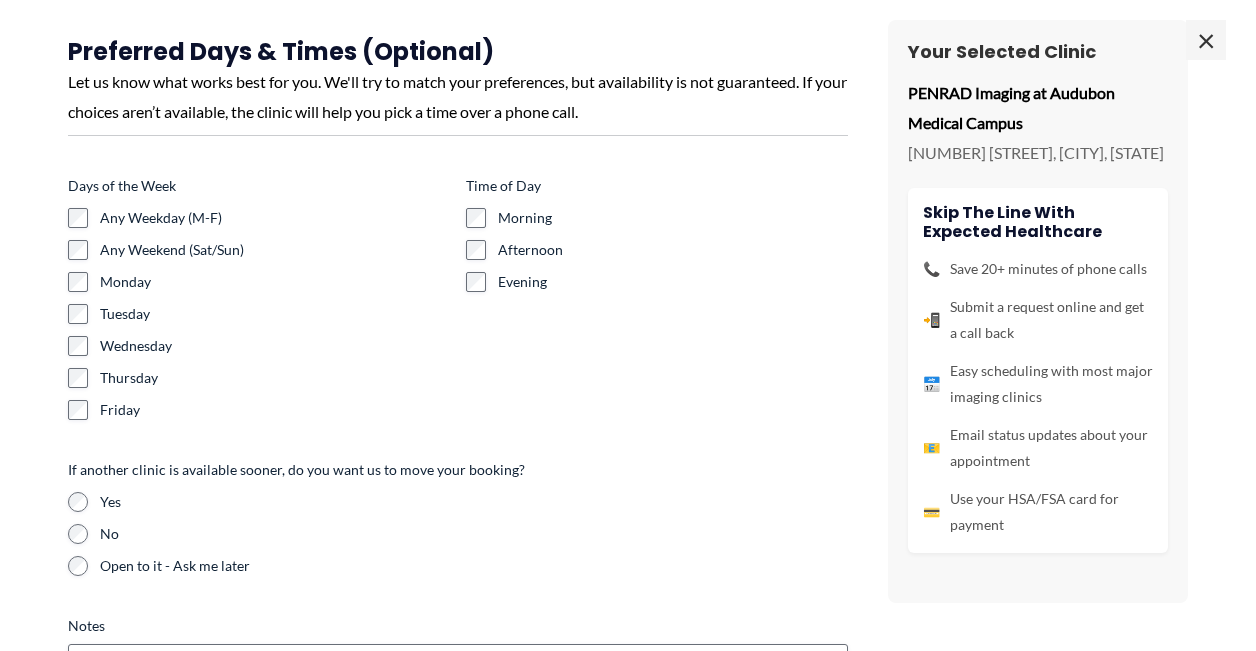 scroll, scrollTop: 0, scrollLeft: 0, axis: both 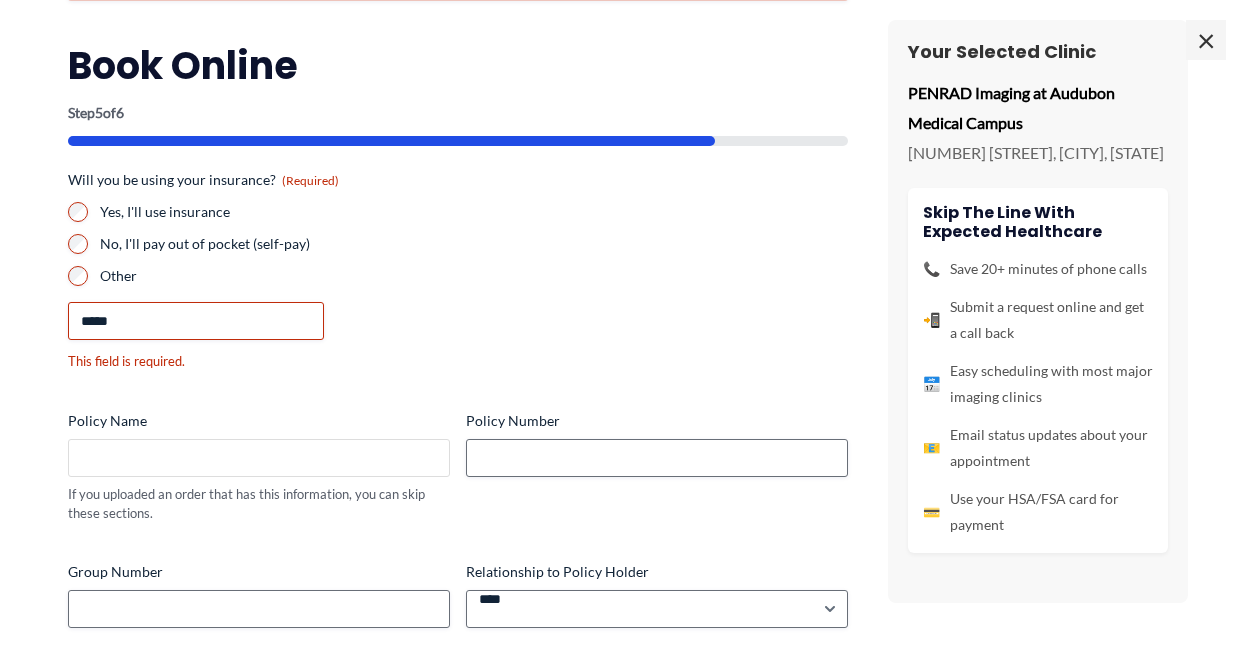 click on "Policy Name" at bounding box center [259, 458] 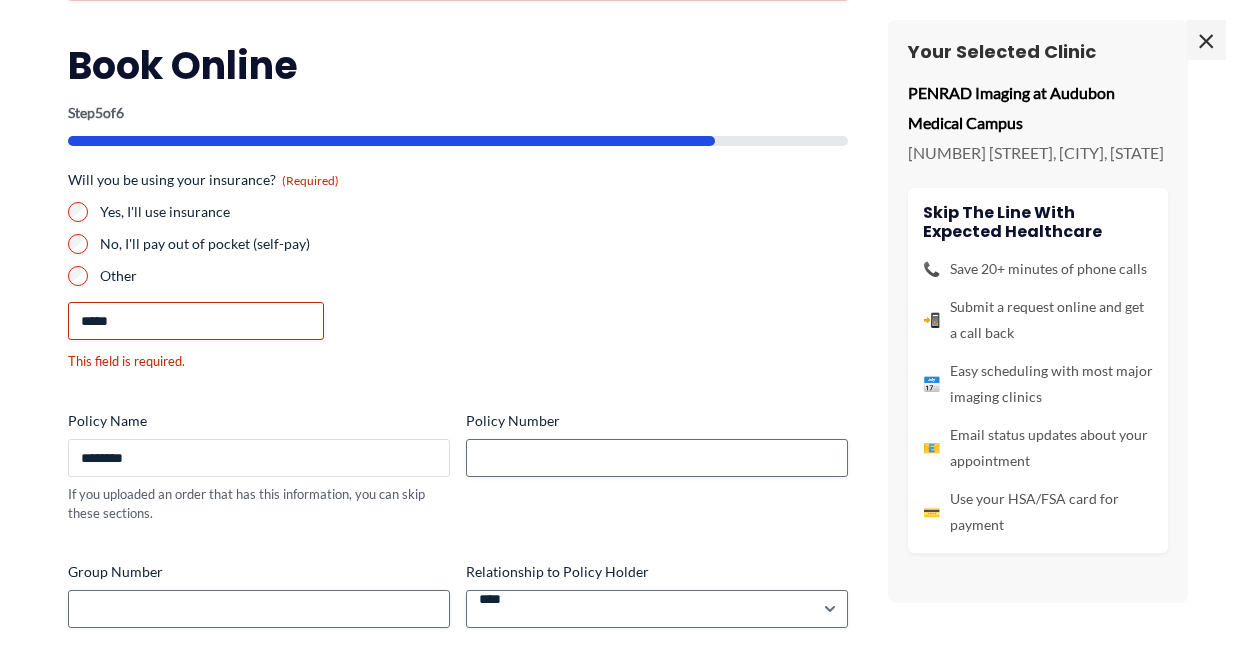 type on "********" 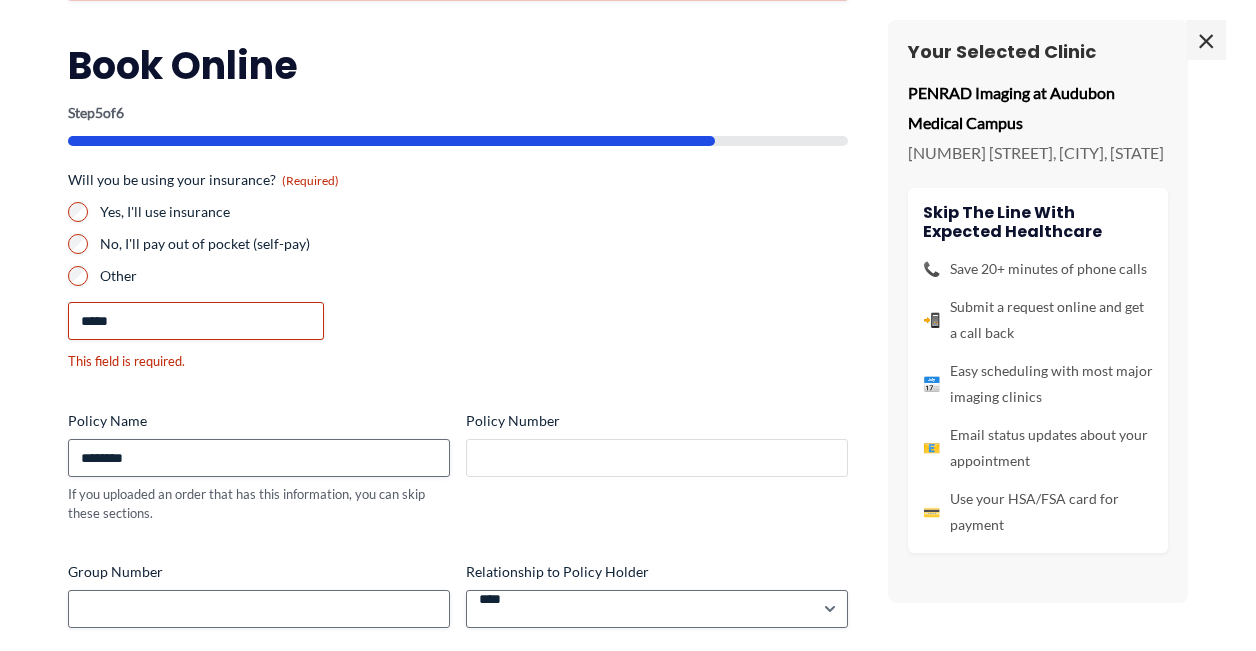 click on "Policy Number" at bounding box center [657, 458] 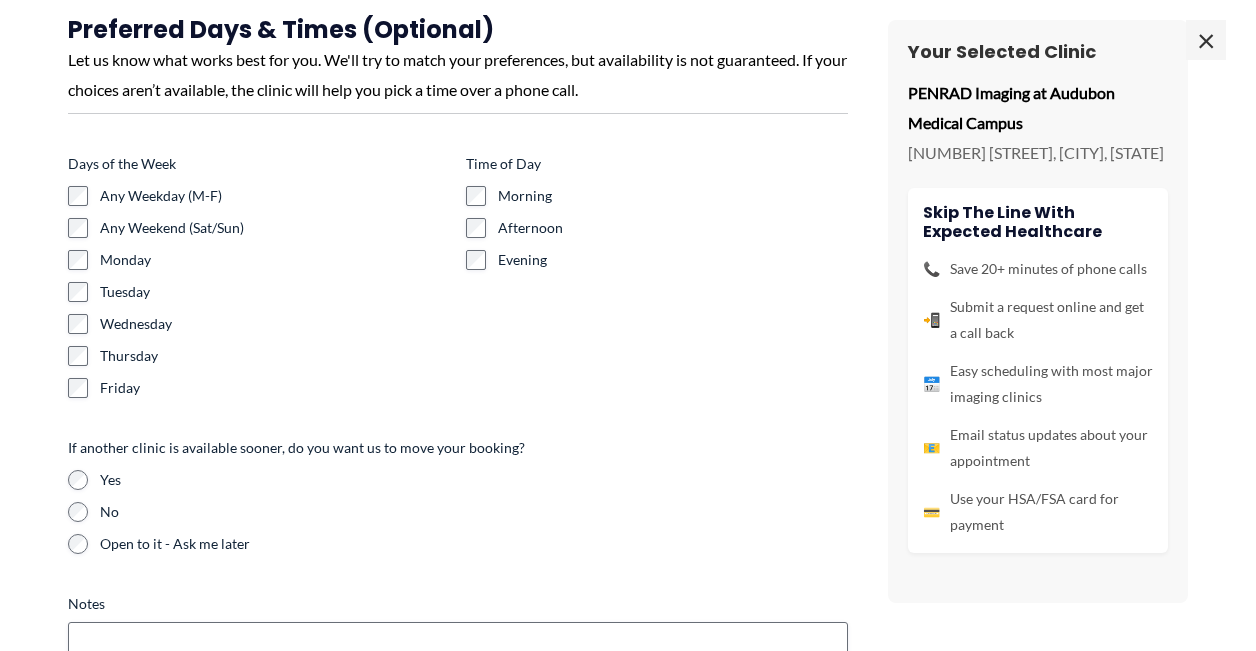 scroll, scrollTop: 886, scrollLeft: 0, axis: vertical 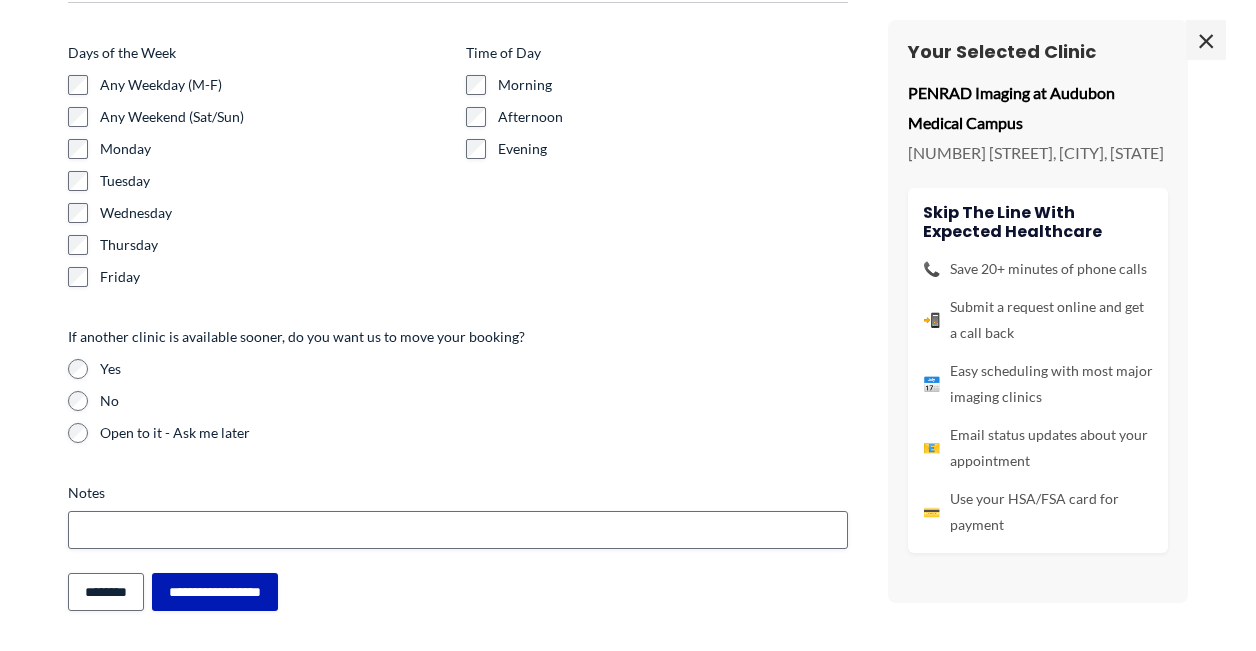 type on "**********" 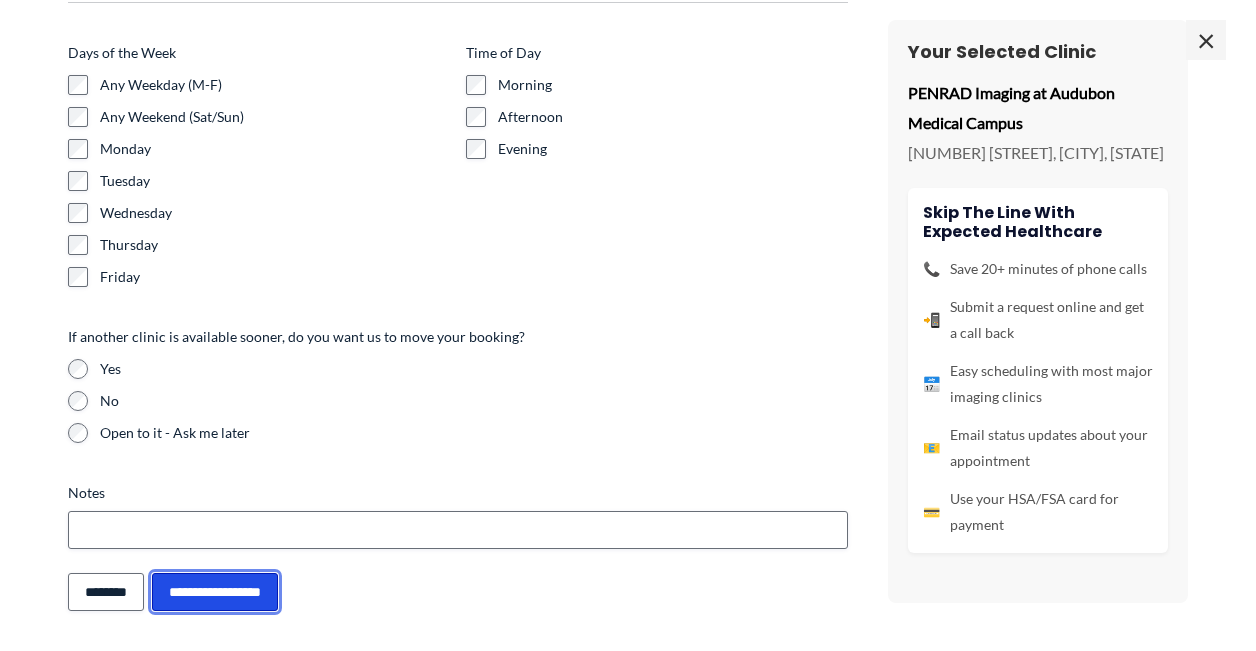 click on "**********" at bounding box center (215, 592) 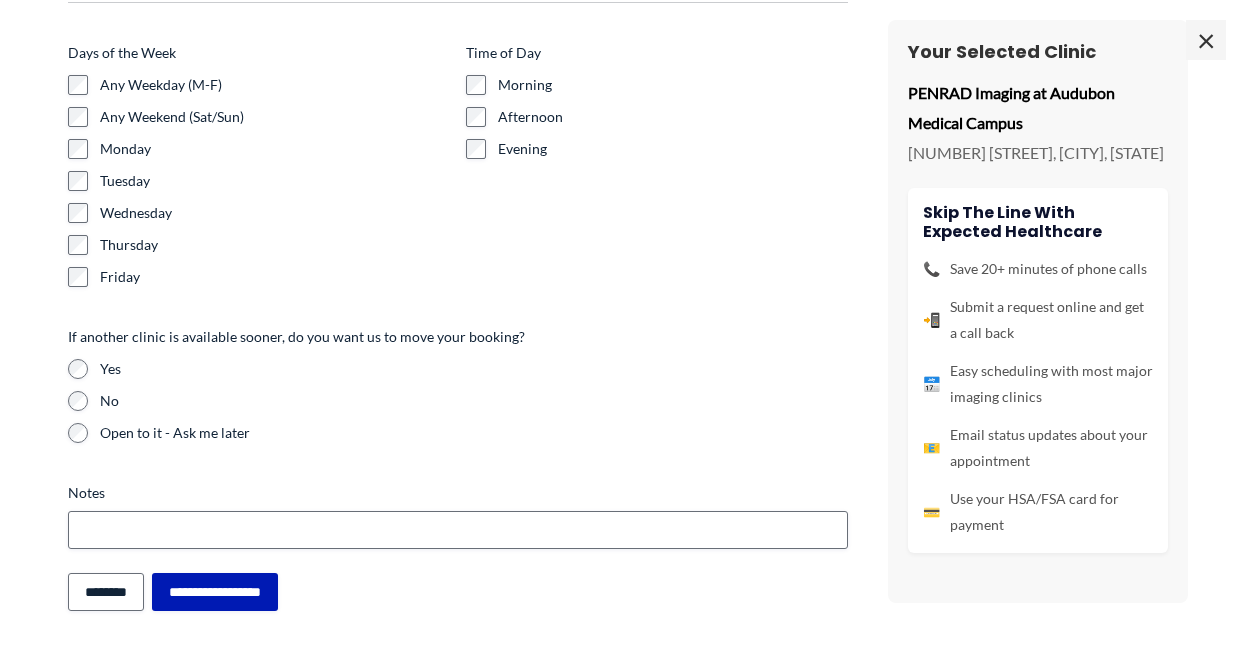 scroll, scrollTop: 0, scrollLeft: 0, axis: both 